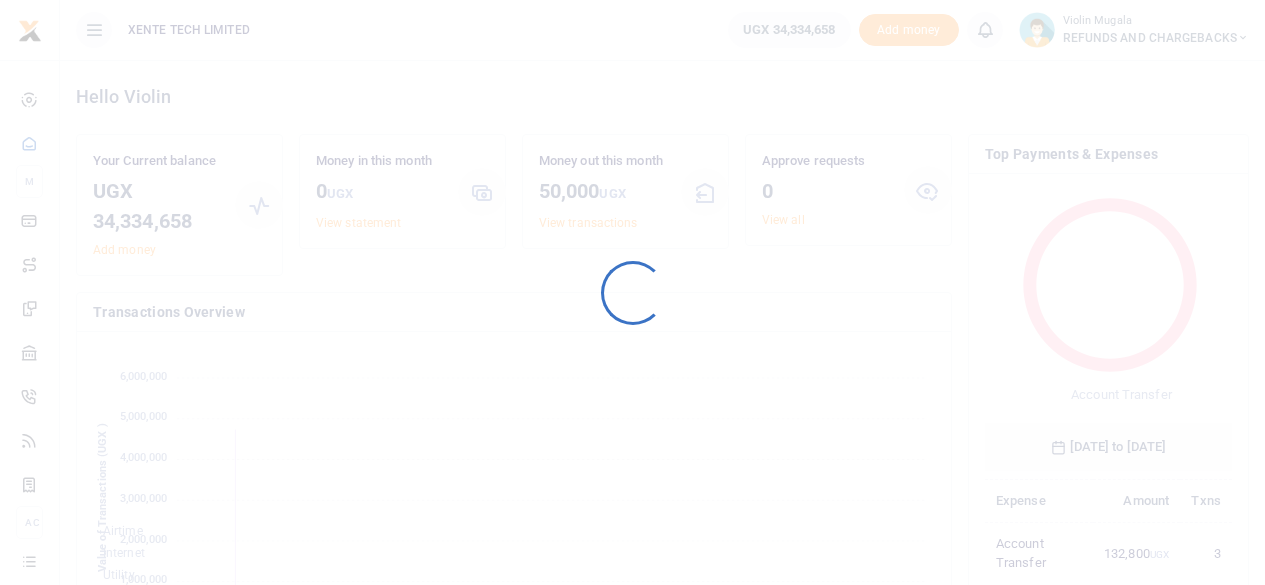 scroll, scrollTop: 0, scrollLeft: 0, axis: both 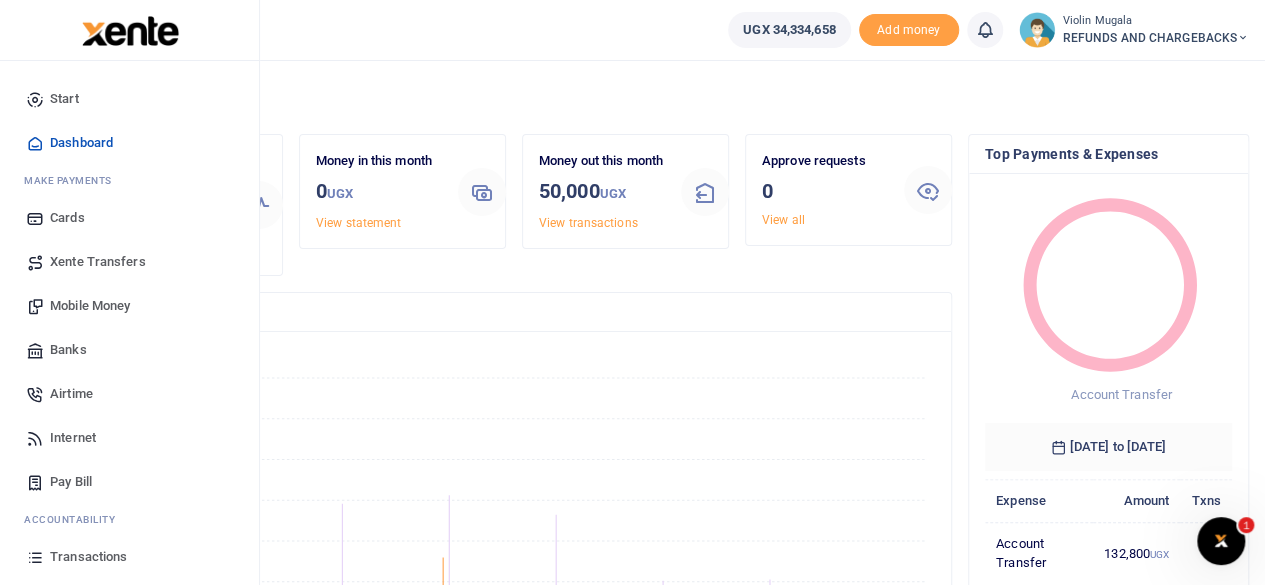 click on "Xente Transfers" at bounding box center [98, 262] 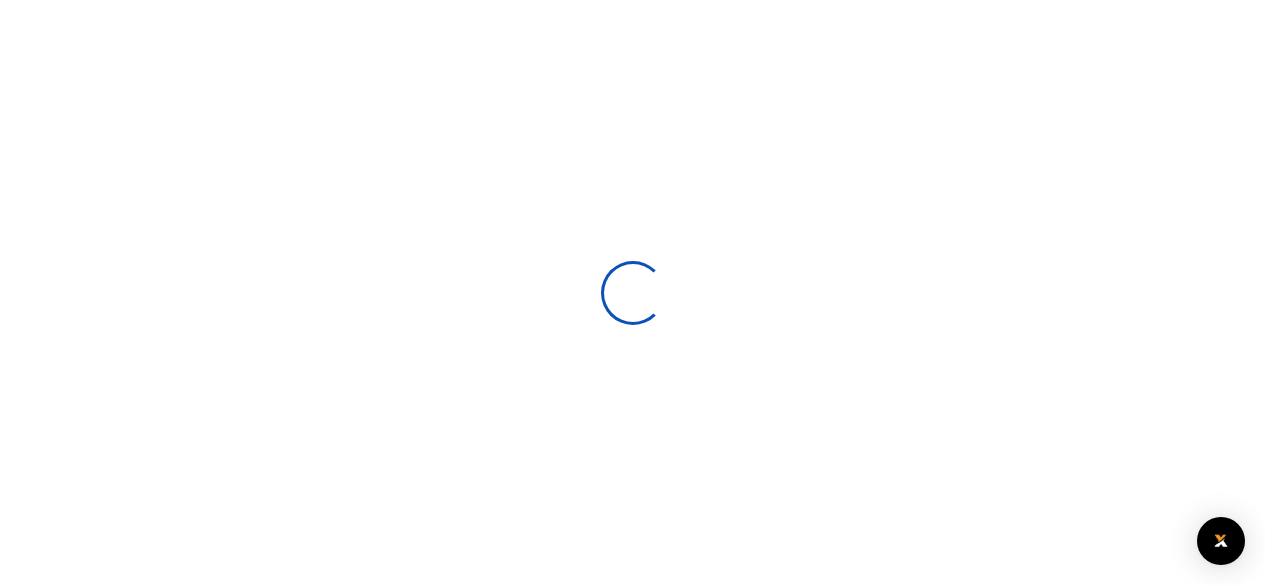 select 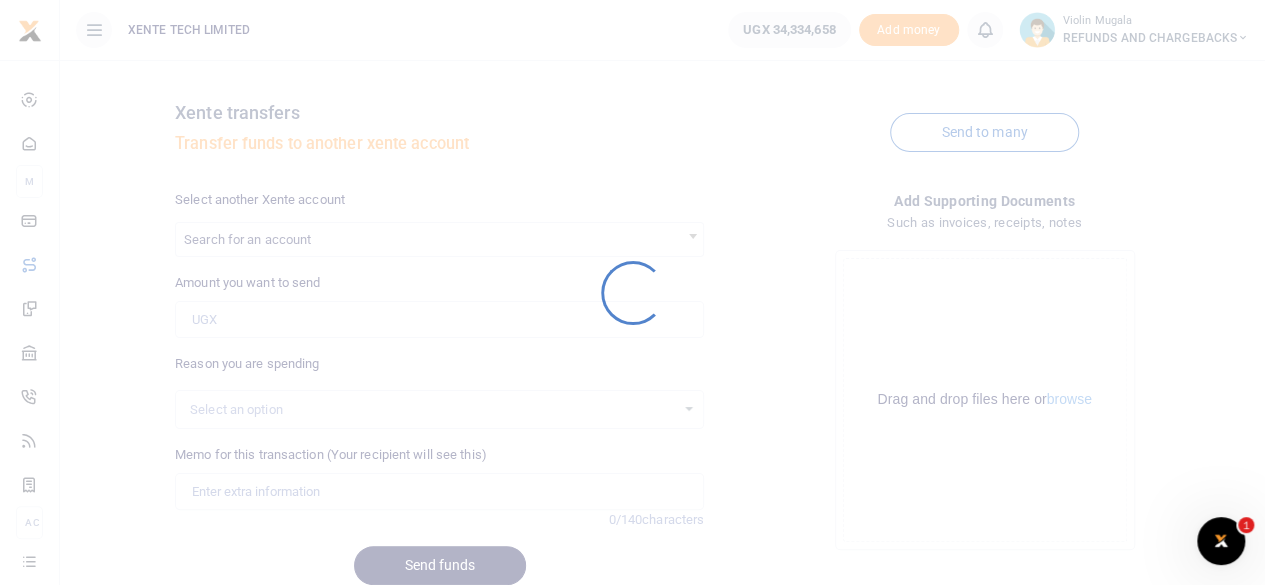 scroll, scrollTop: 0, scrollLeft: 0, axis: both 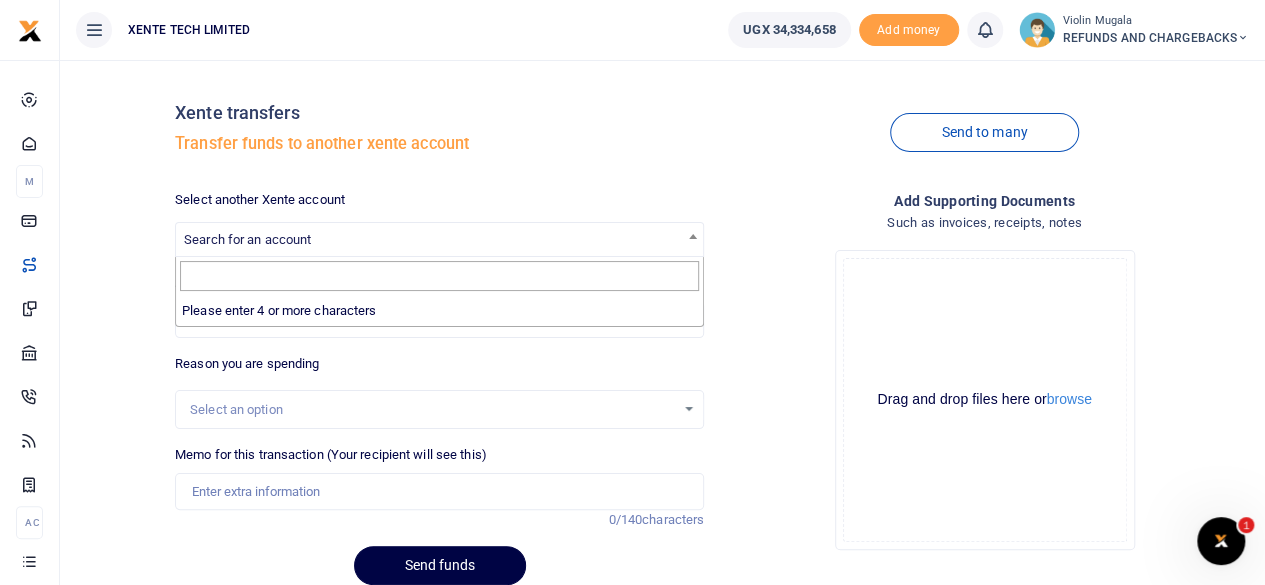 click on "Search for an account" at bounding box center (439, 238) 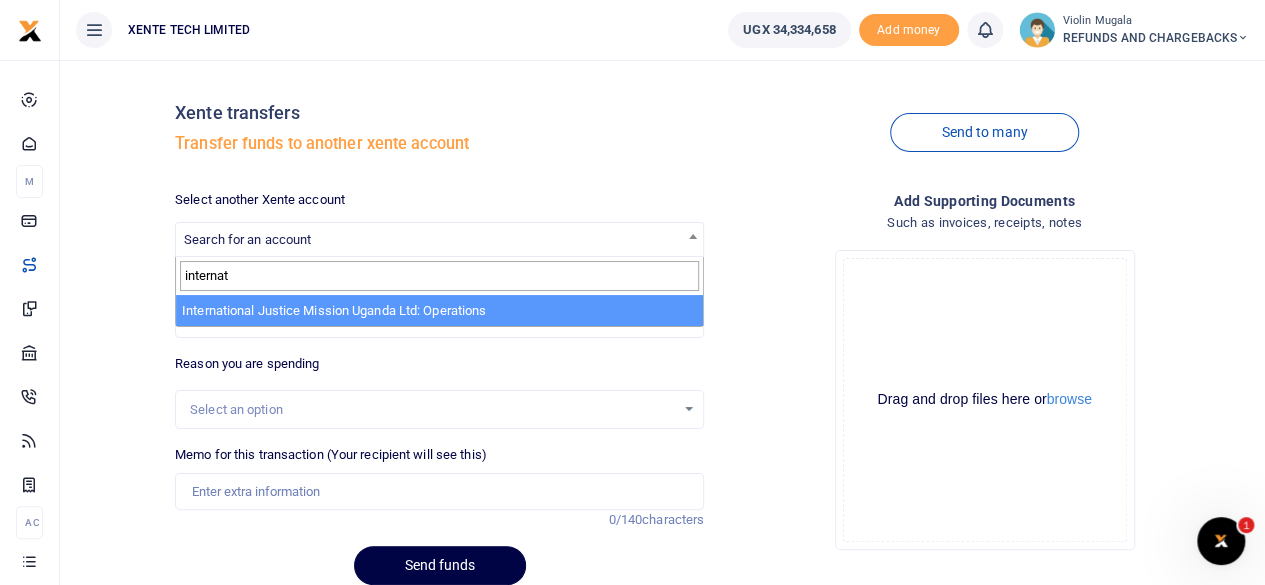 type on "internat" 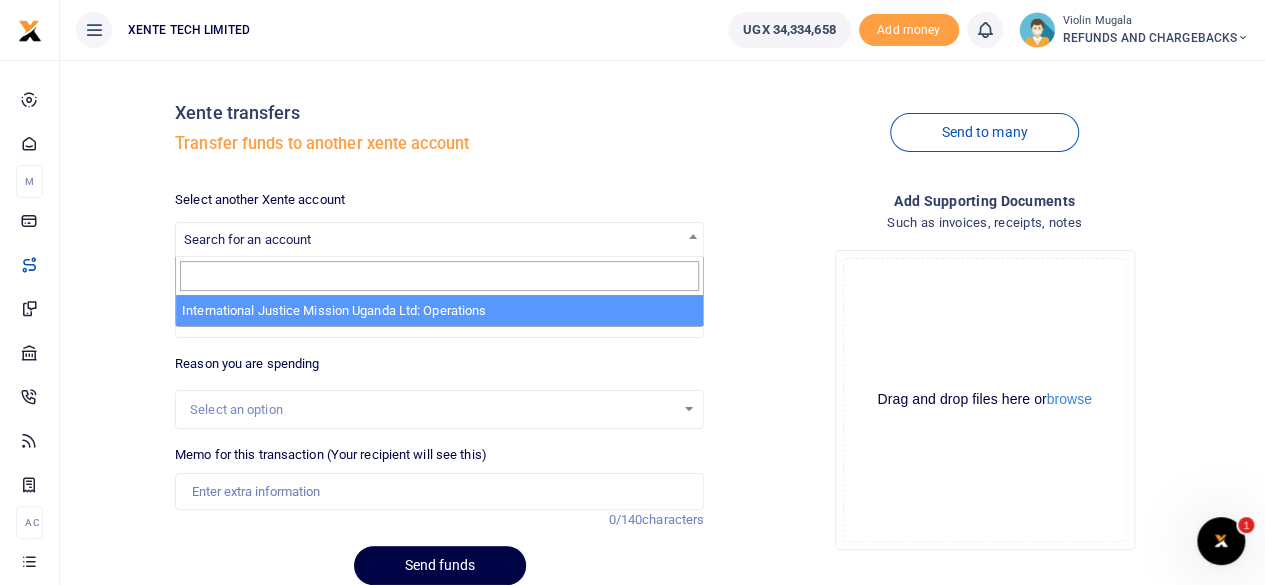 select on "2990" 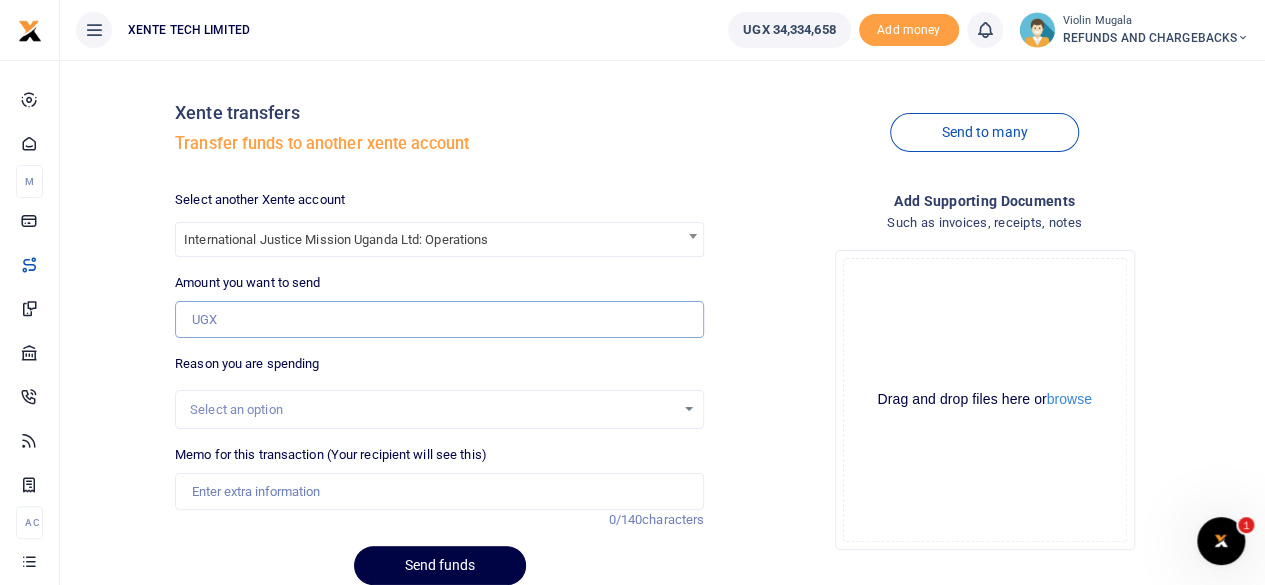 click on "Amount you want to send" at bounding box center (439, 320) 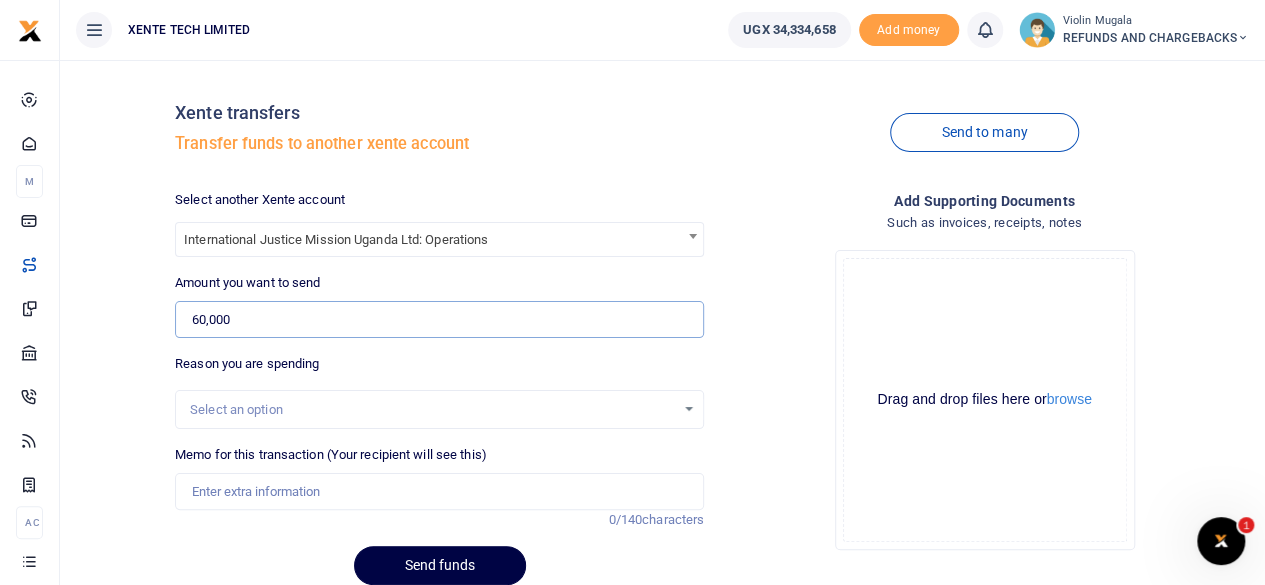 type on "60,000" 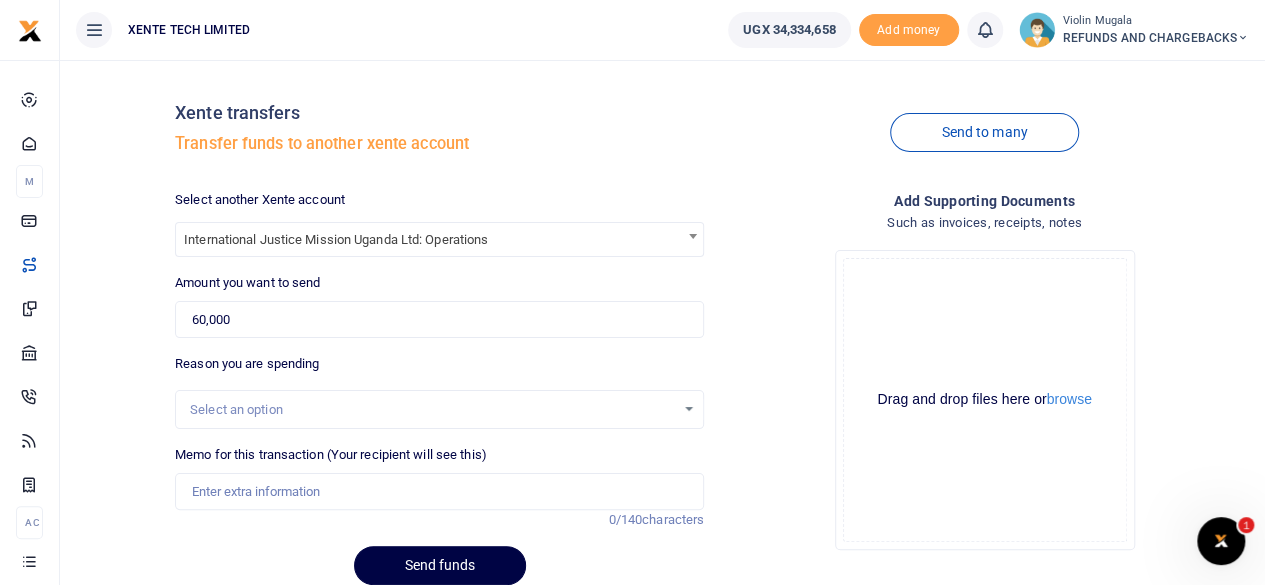 click on "Select an option" at bounding box center [432, 410] 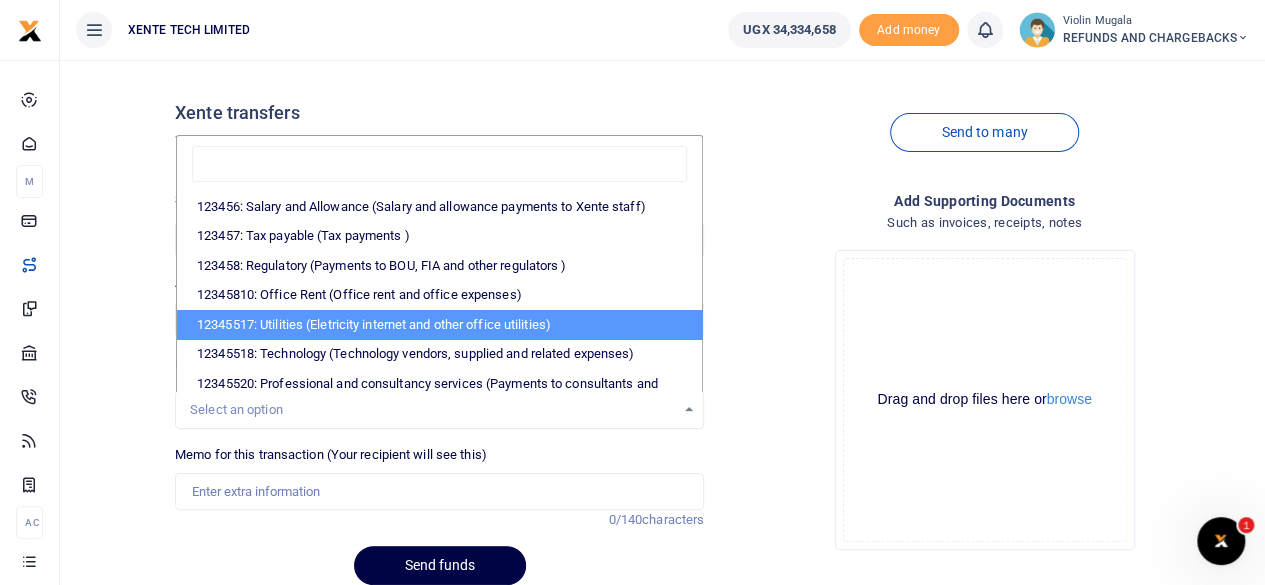 scroll, scrollTop: 379, scrollLeft: 0, axis: vertical 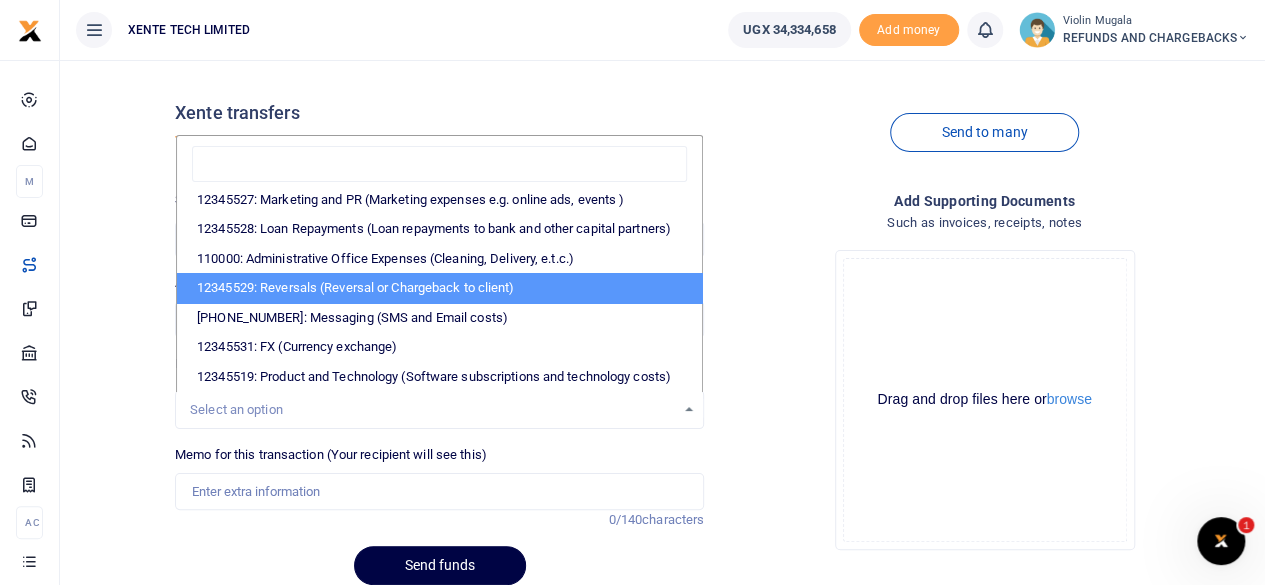 click on "12345529: Reversals (Reversal or Chargeback to client)" at bounding box center (439, 288) 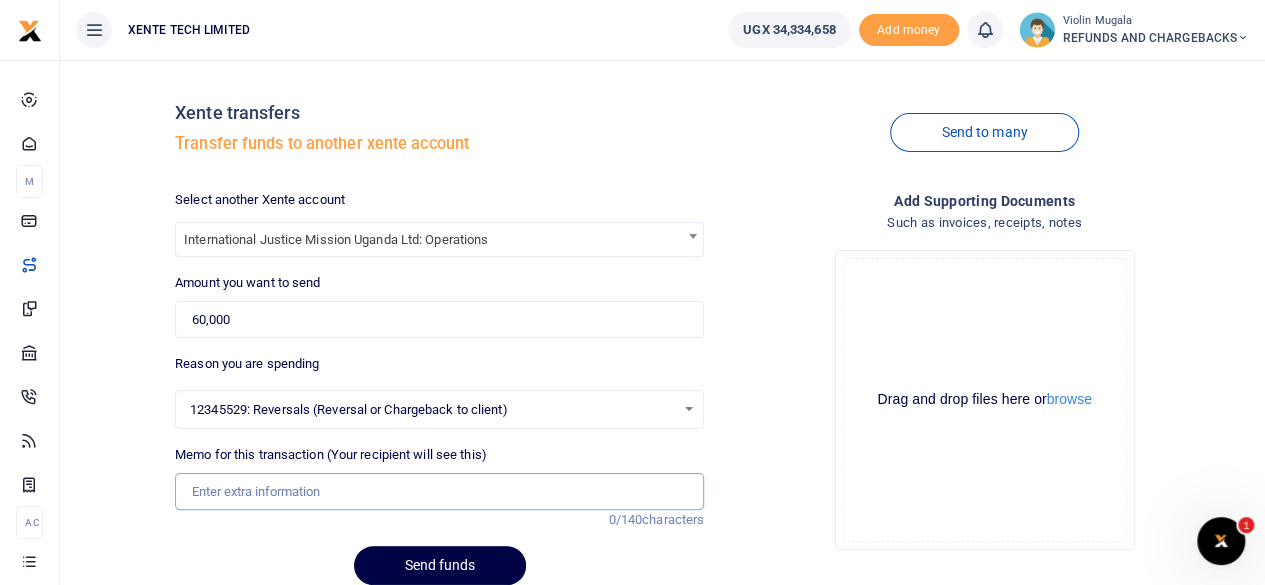 click on "Memo for this transaction (Your recipient will see this)" at bounding box center [439, 492] 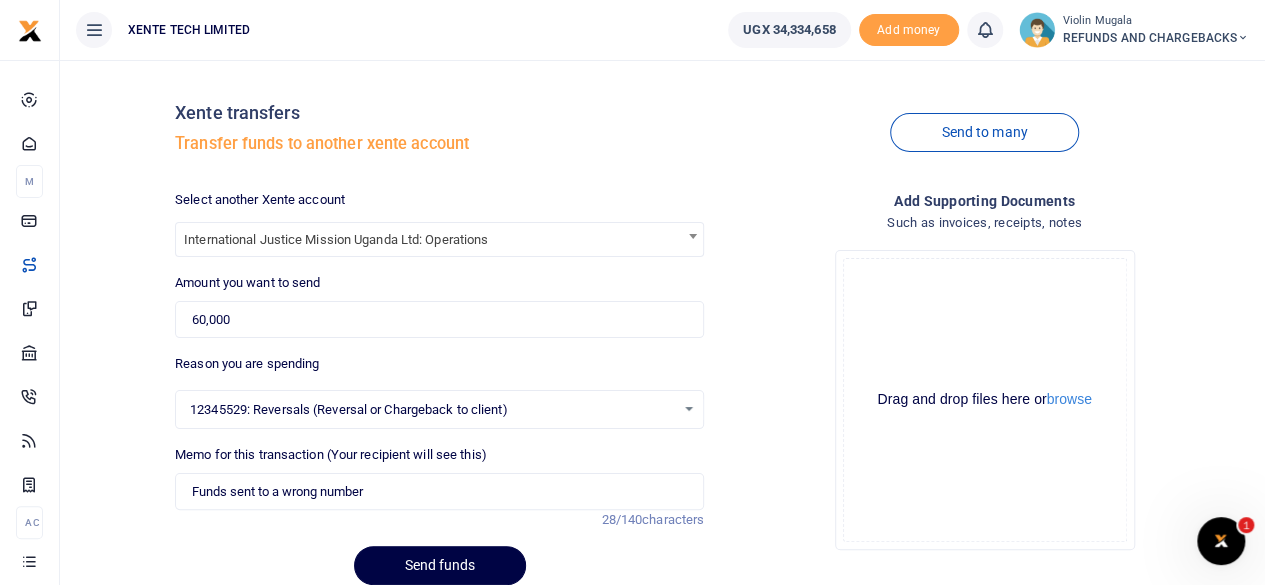click on "Drag and drop files here or  browse Powered by  Uppy" 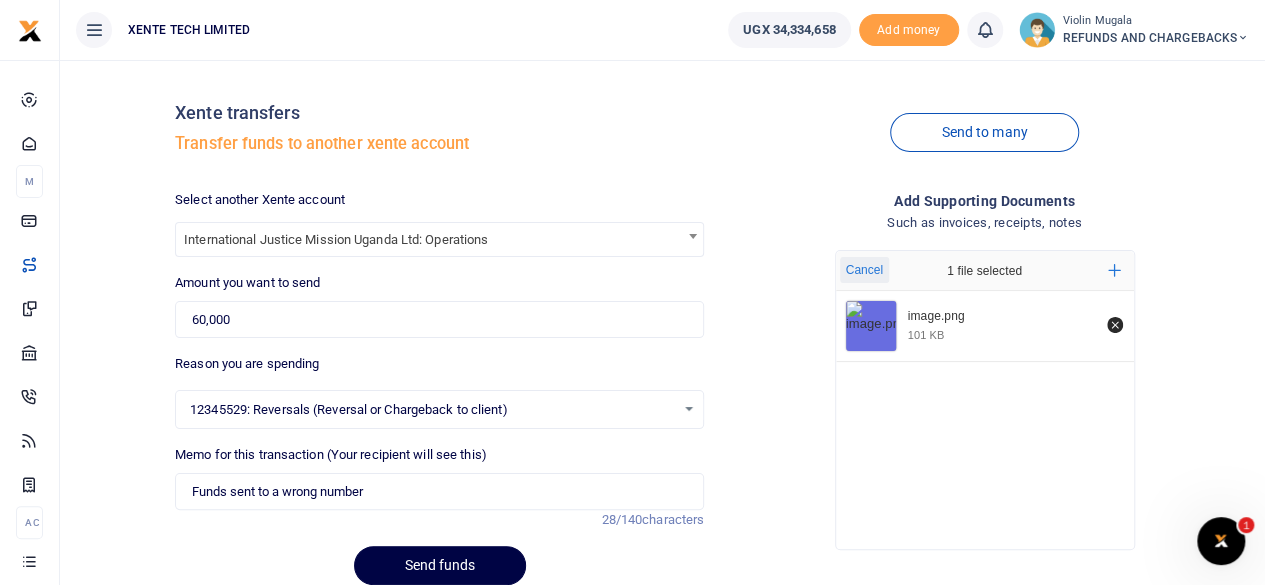 scroll, scrollTop: 82, scrollLeft: 0, axis: vertical 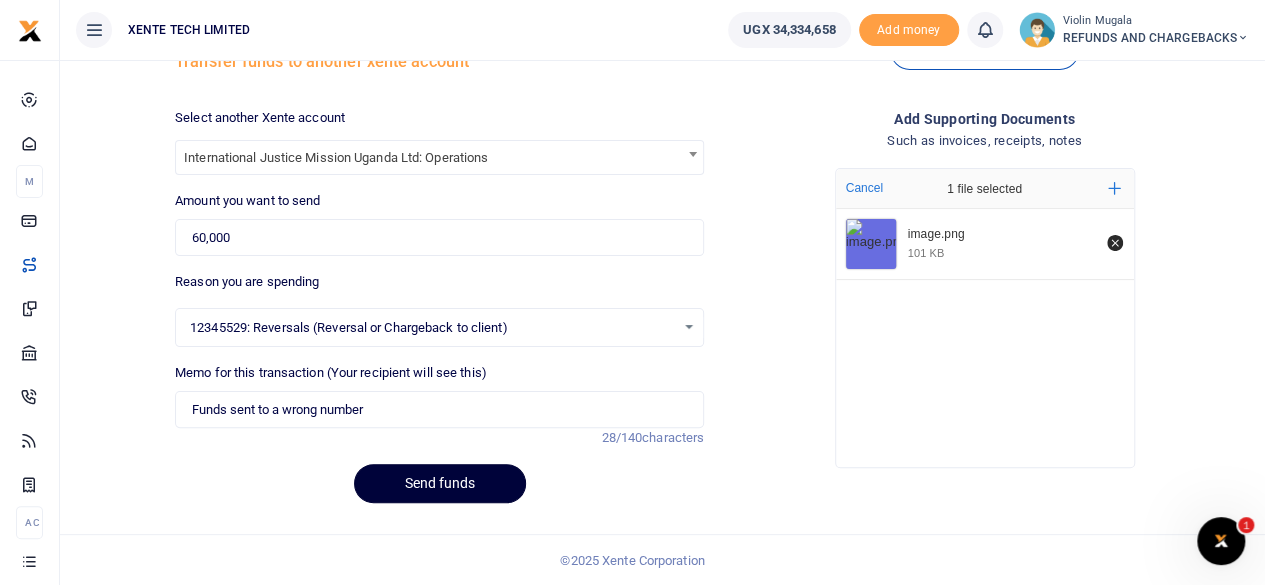 click on "Send funds" at bounding box center (440, 483) 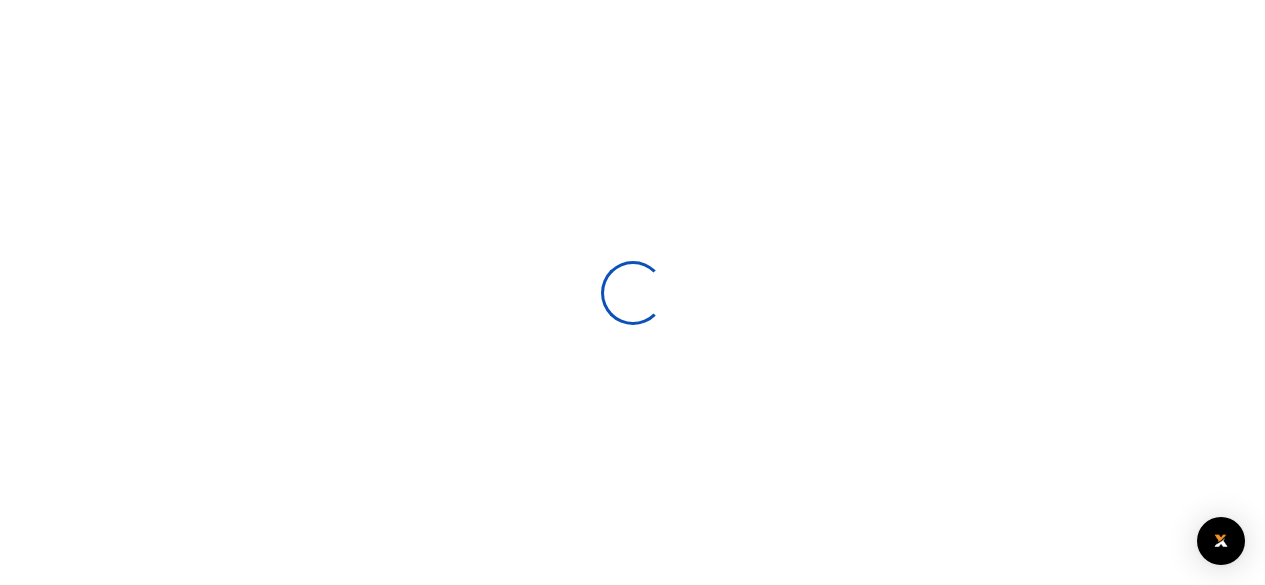 scroll, scrollTop: 82, scrollLeft: 0, axis: vertical 